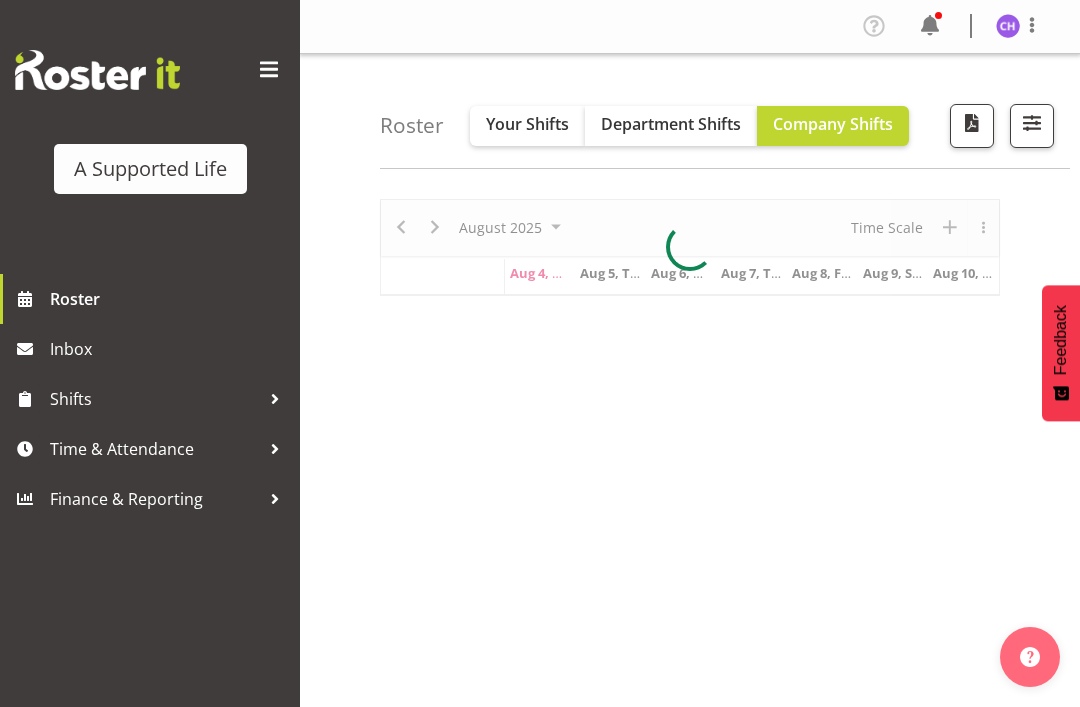 scroll, scrollTop: 0, scrollLeft: 0, axis: both 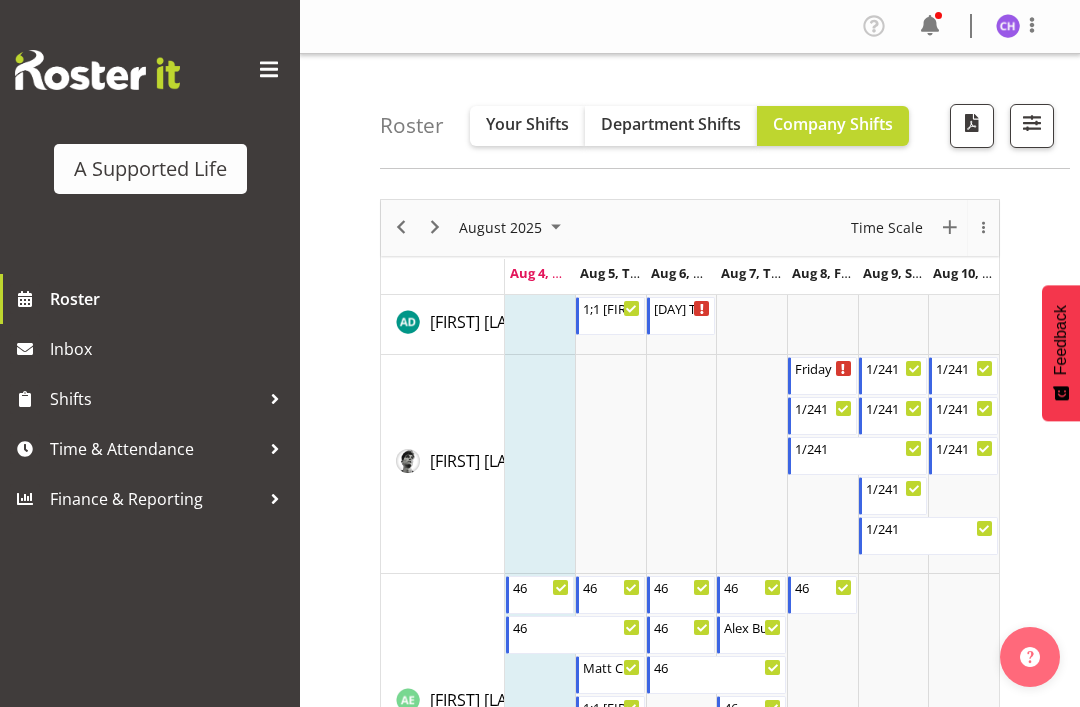 click at bounding box center [1032, 126] 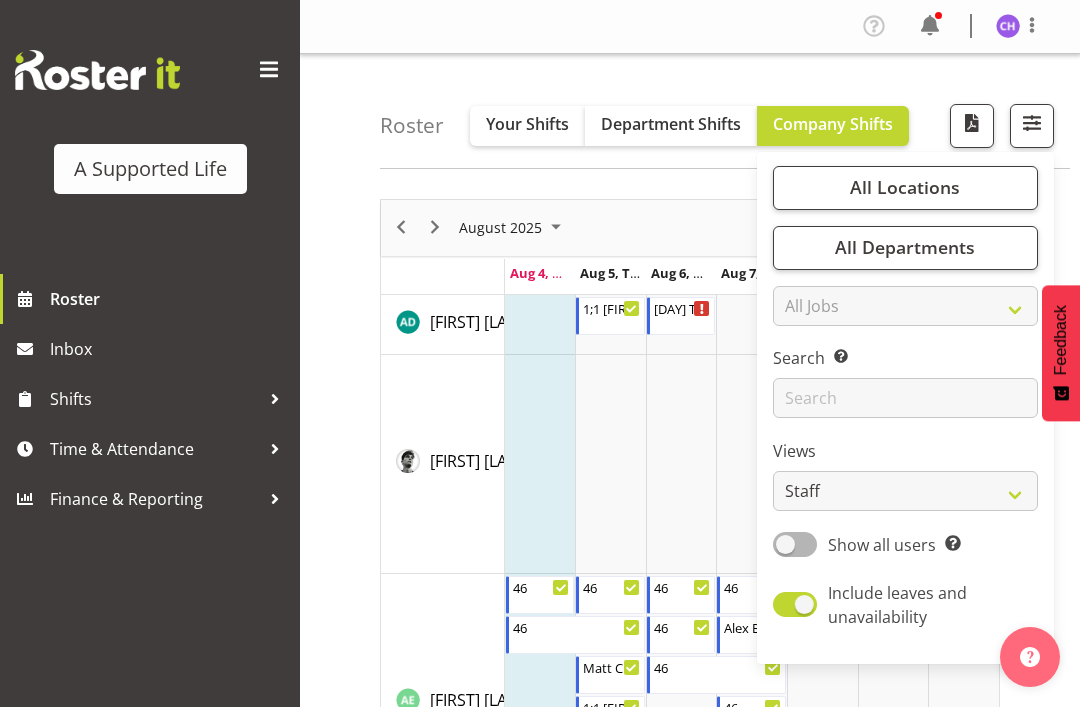 click on "All Locations" at bounding box center (905, 187) 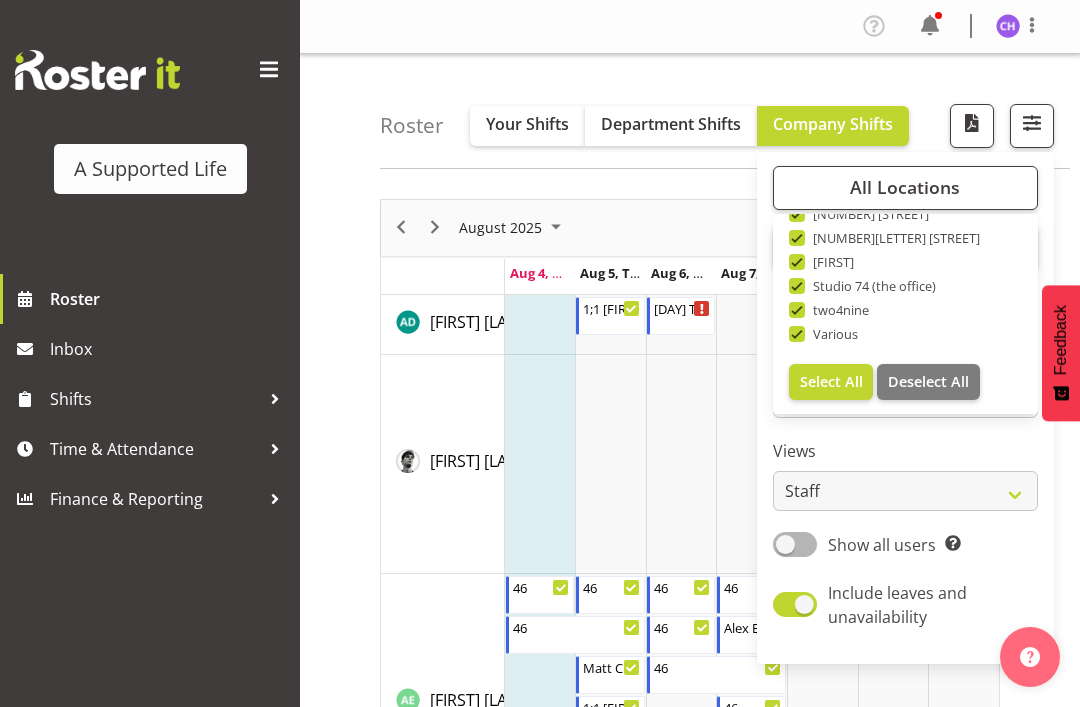 scroll, scrollTop: 673, scrollLeft: 0, axis: vertical 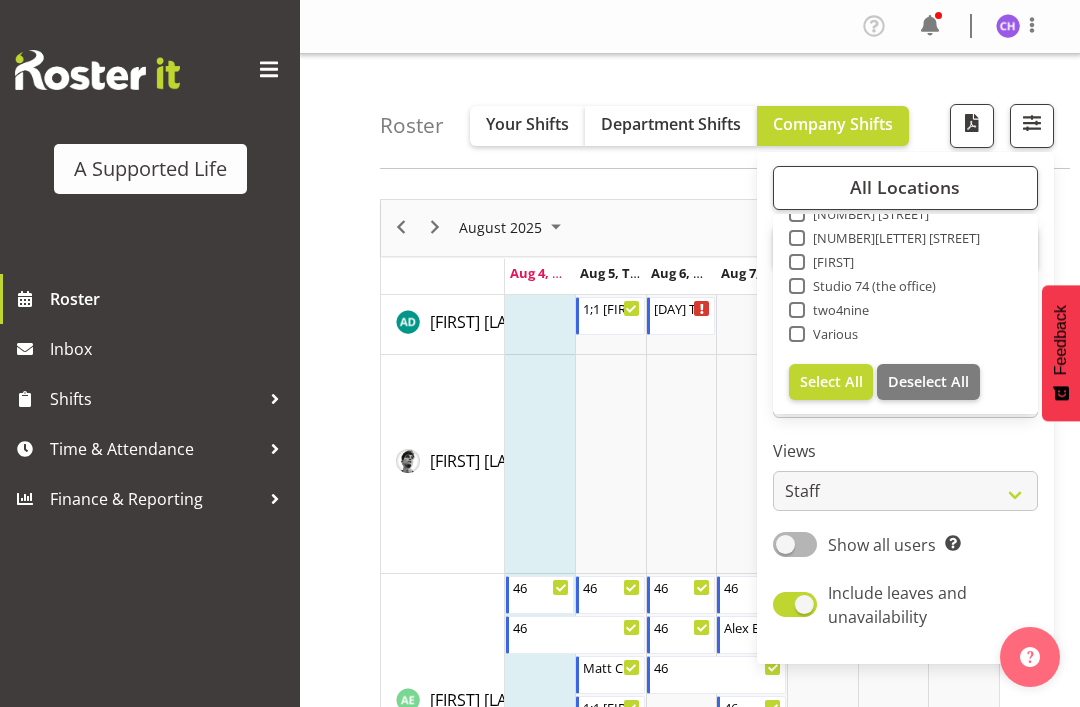 checkbox on "false" 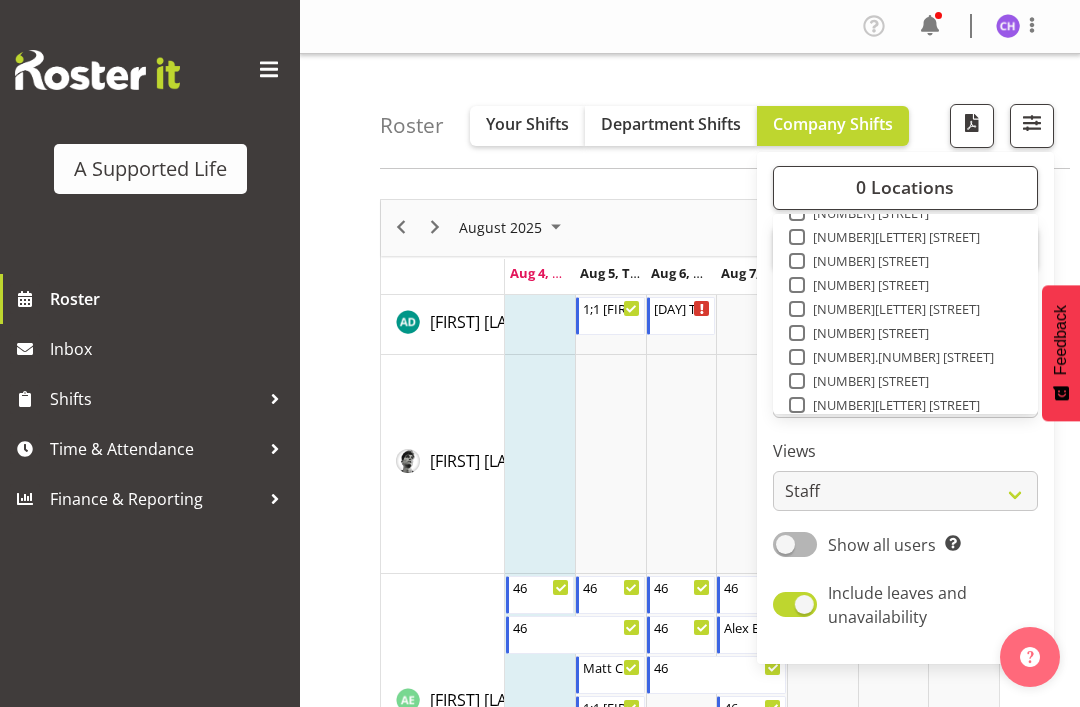 scroll, scrollTop: 120, scrollLeft: 0, axis: vertical 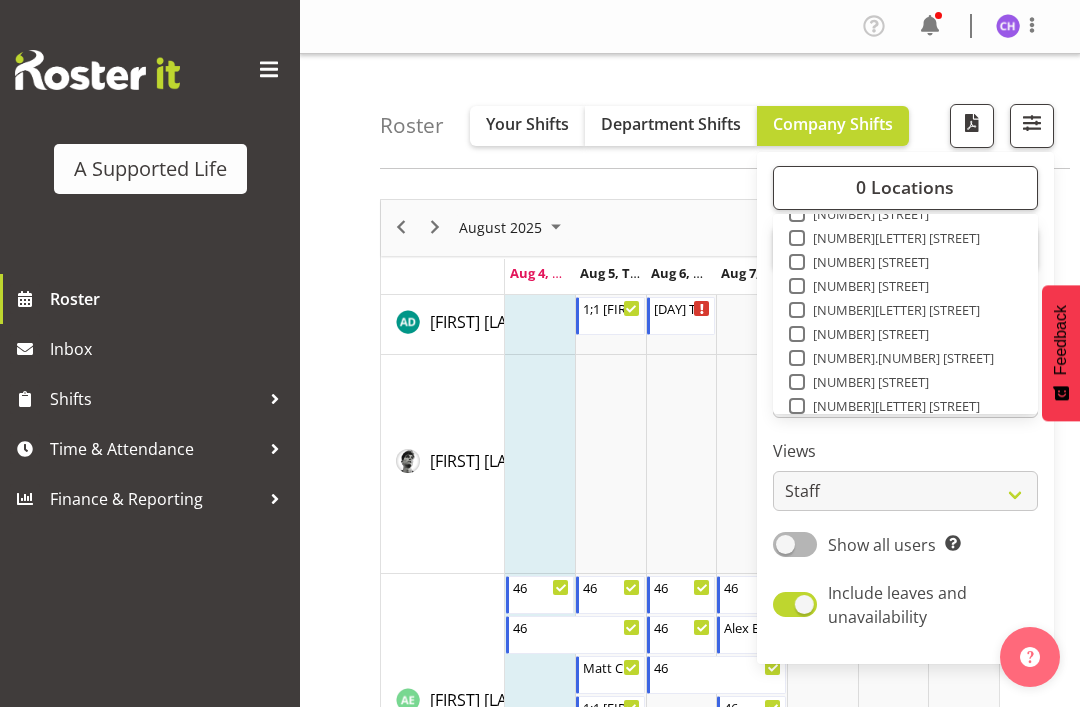 click at bounding box center [797, 238] 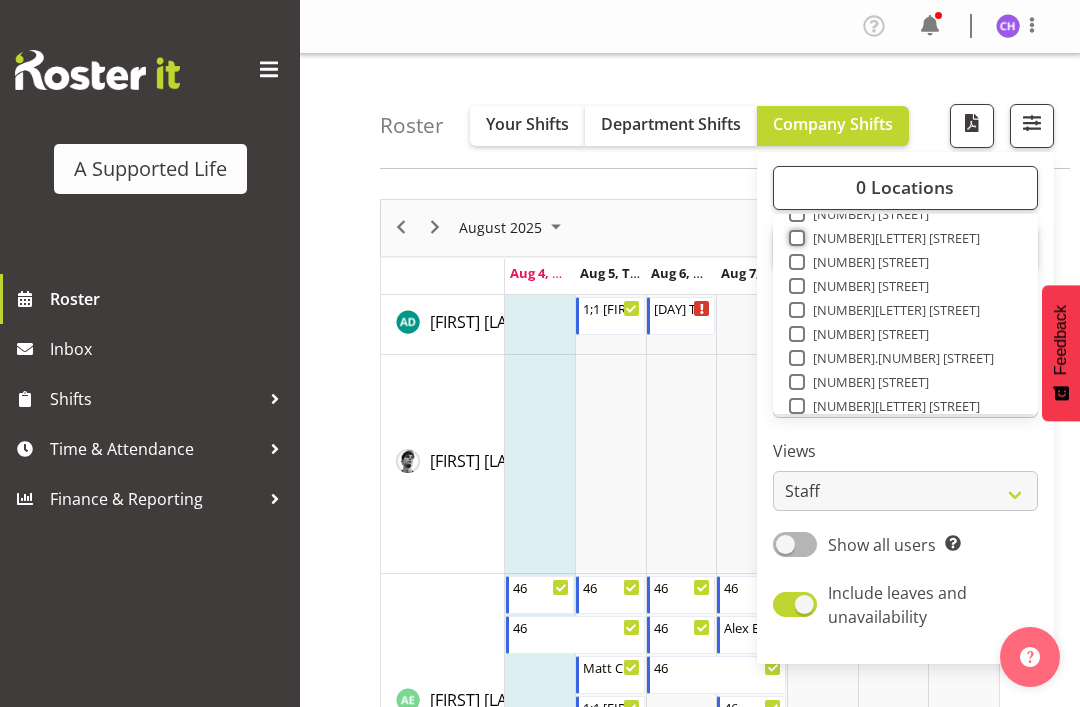 click on "[NUMBER][LETTER] [STREET]" at bounding box center [795, 237] 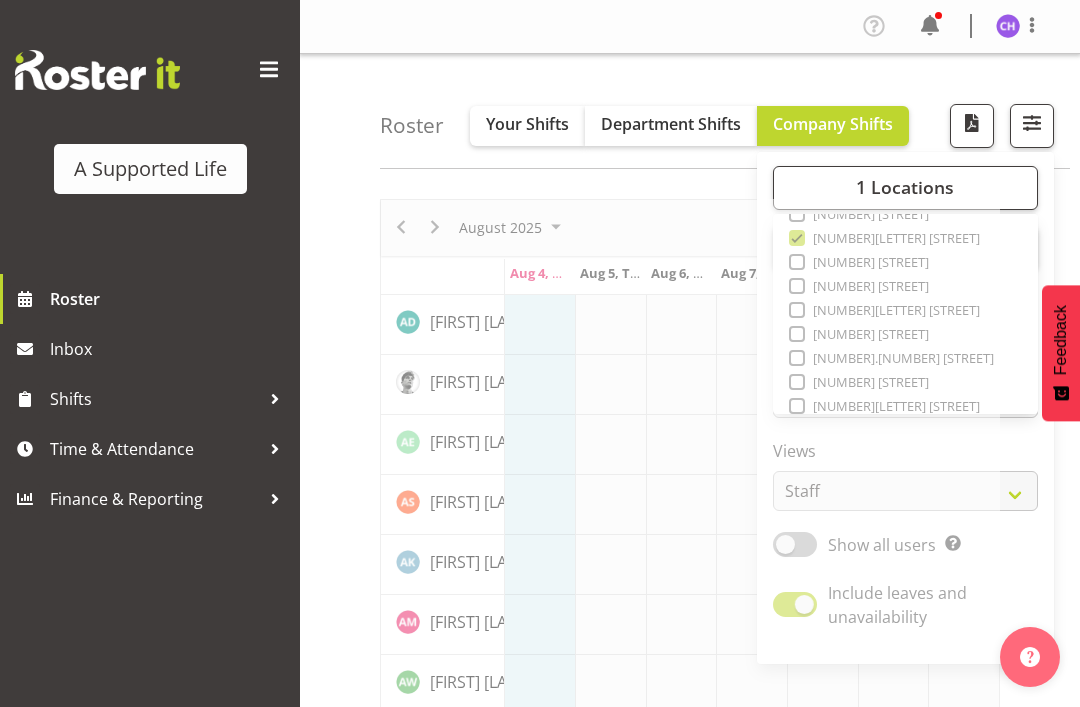 click on "Profile
Log Out" at bounding box center (690, 27) 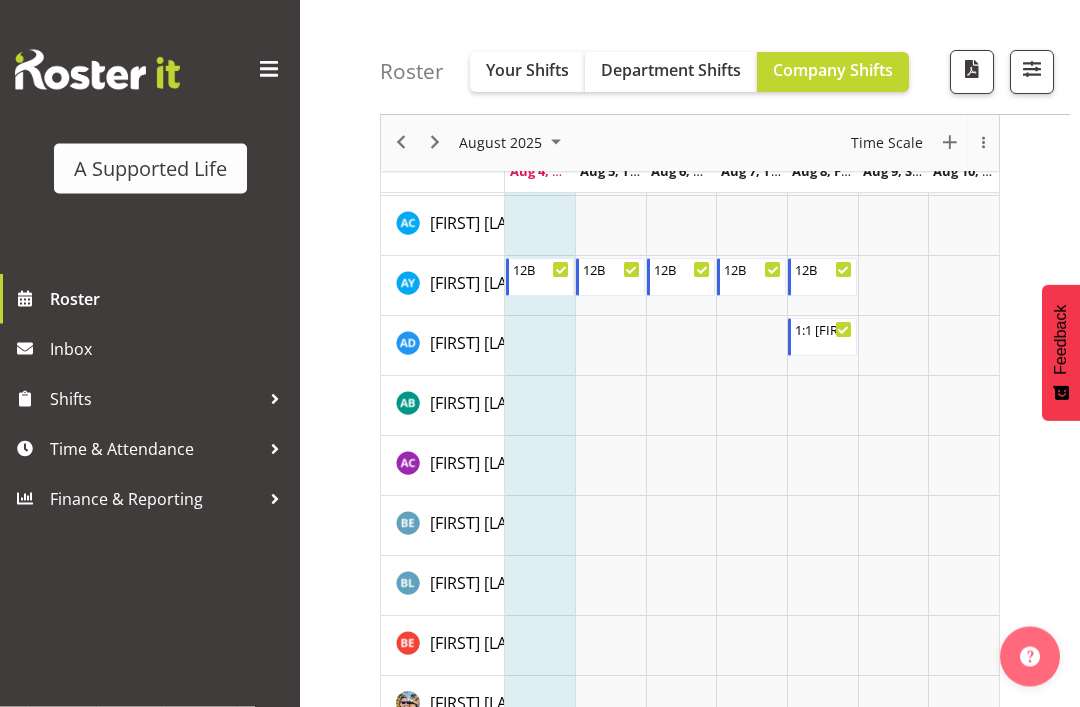 scroll, scrollTop: 213, scrollLeft: 0, axis: vertical 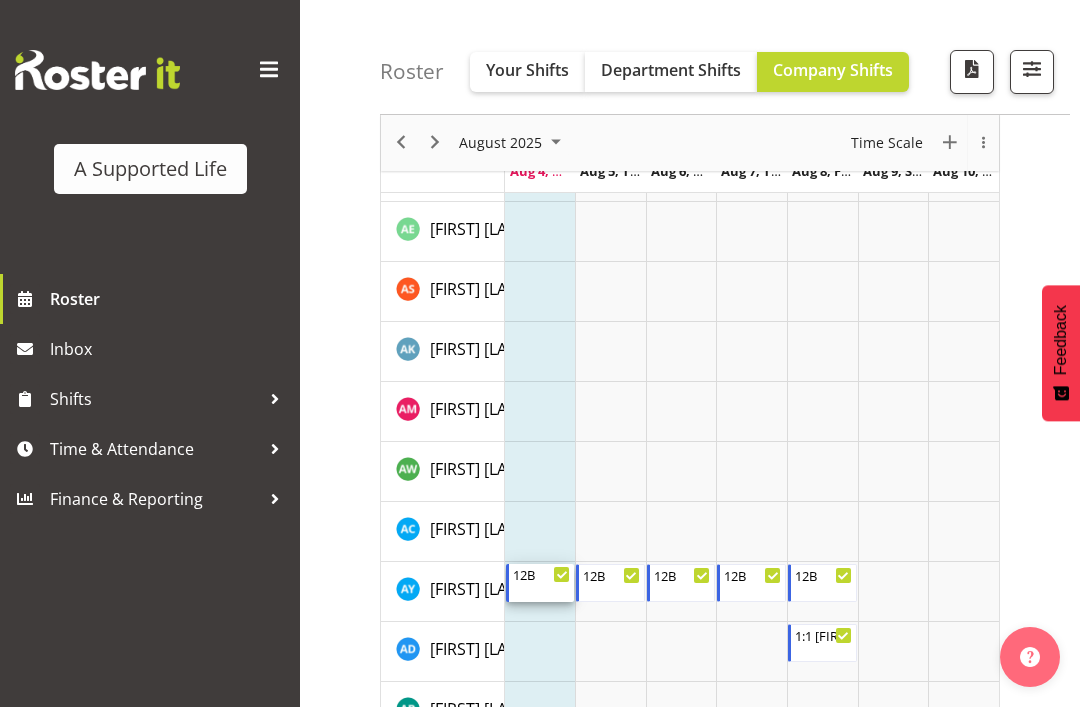 click 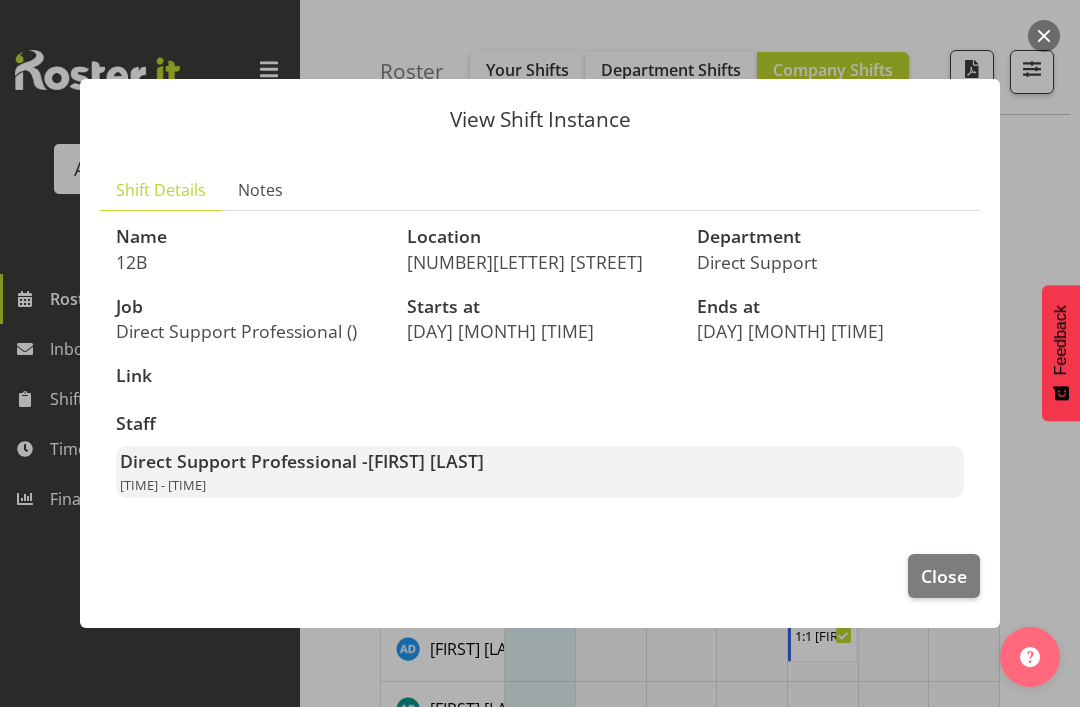 click on "Close" at bounding box center (944, 576) 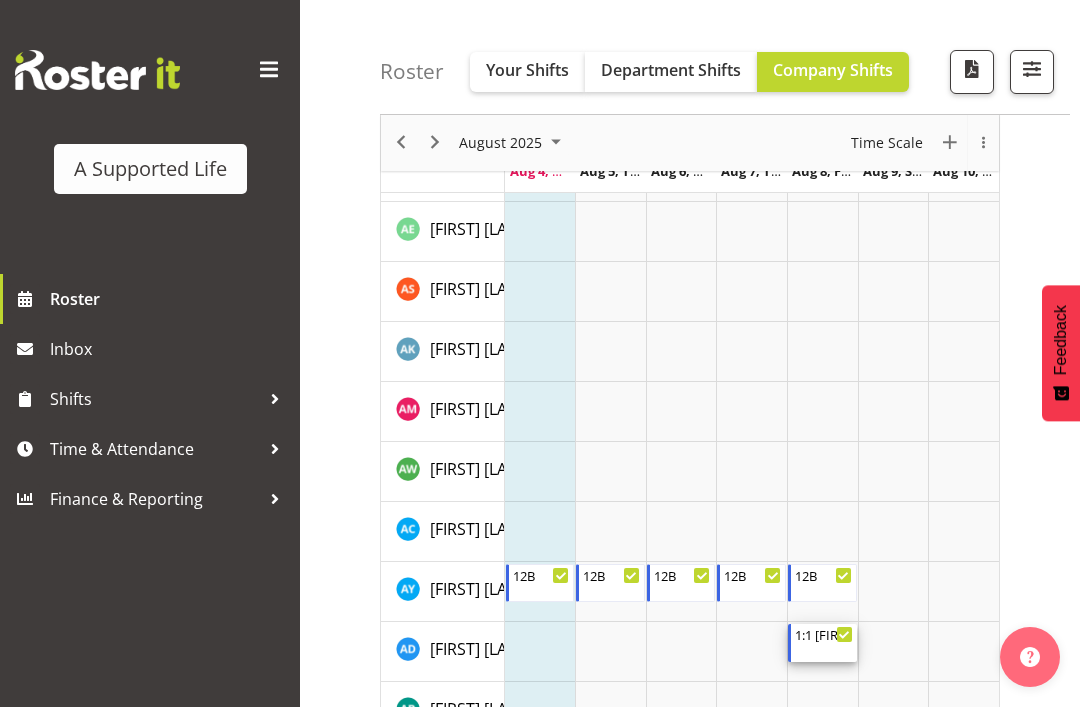 click on "1:1 [FIRST] Support" at bounding box center (824, 634) 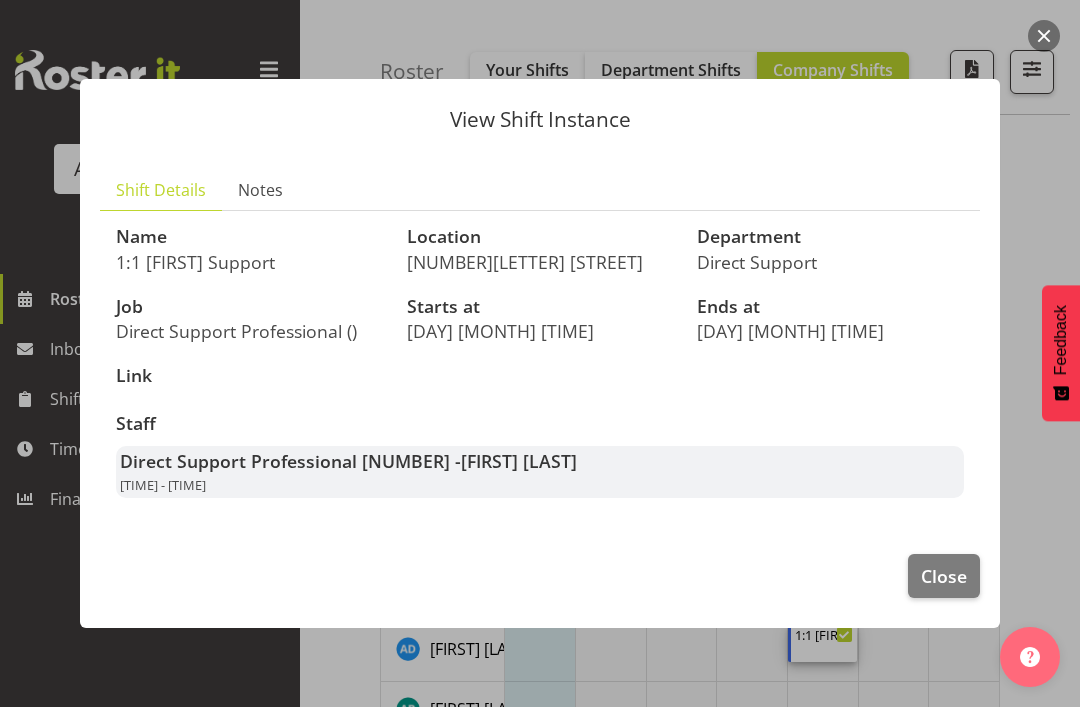 click at bounding box center [540, 353] 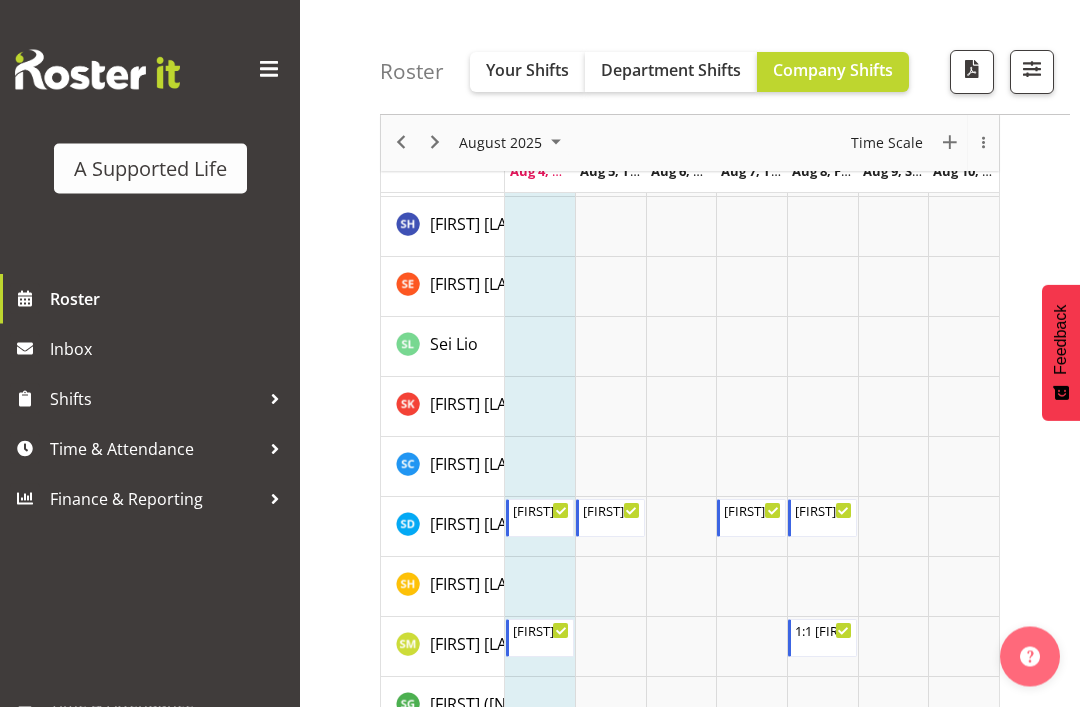 scroll, scrollTop: 4718, scrollLeft: 0, axis: vertical 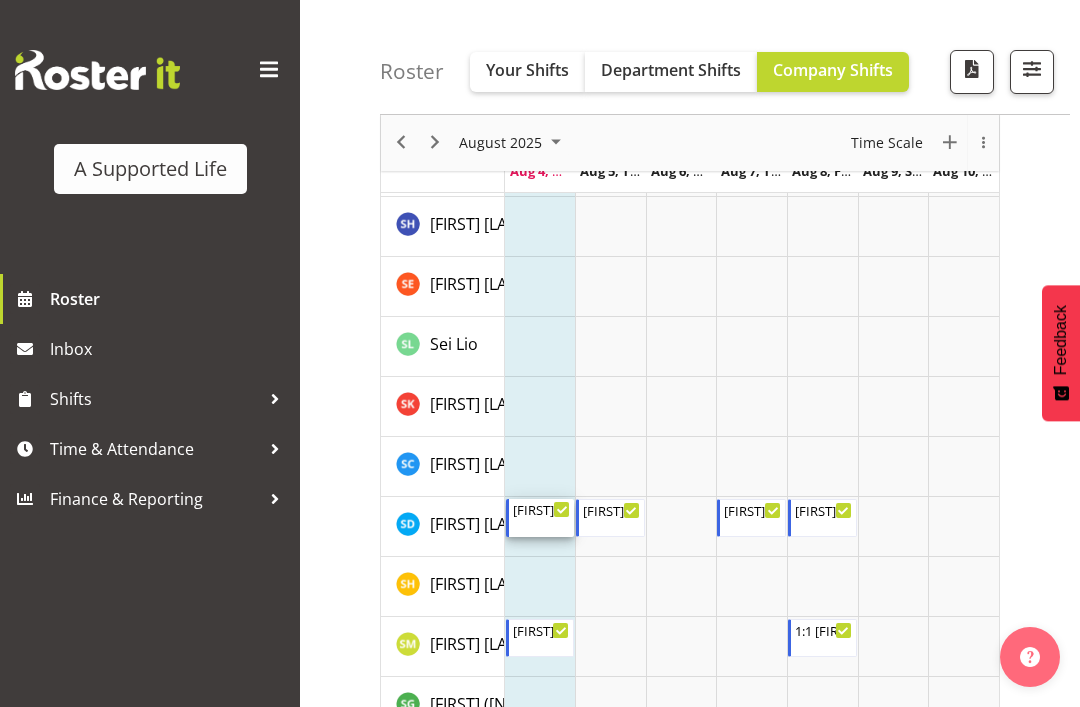 click on "[FIRST] 1:1 Morning supports [TIME] - [TIME]" at bounding box center (542, 518) 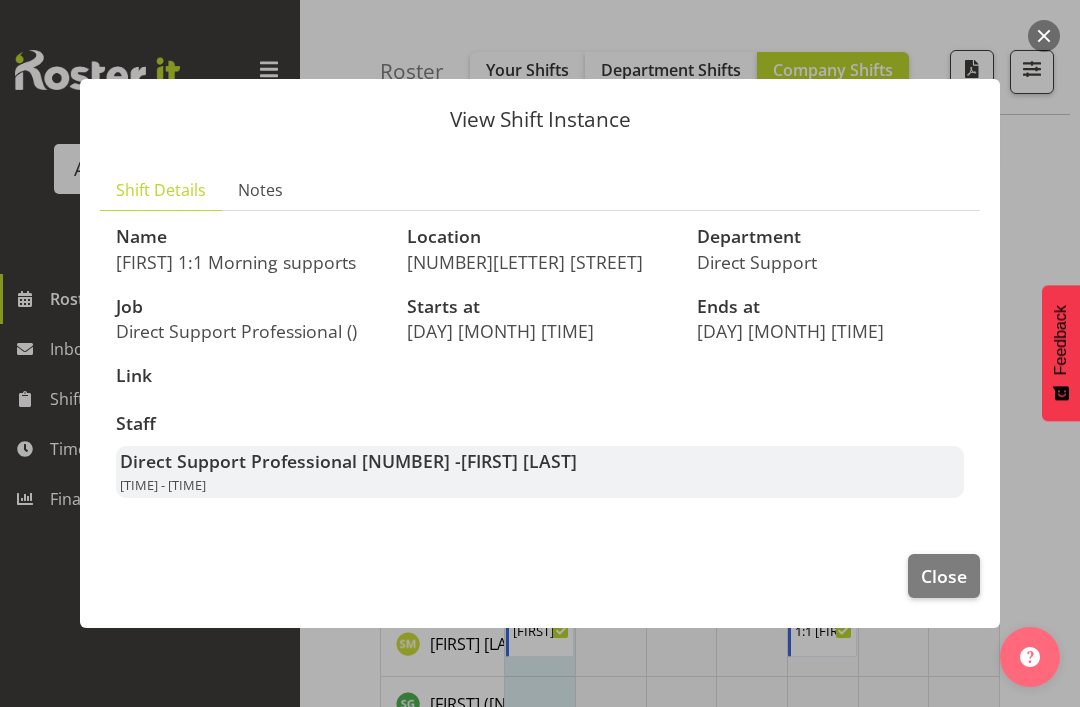 click on "Close" at bounding box center (944, 576) 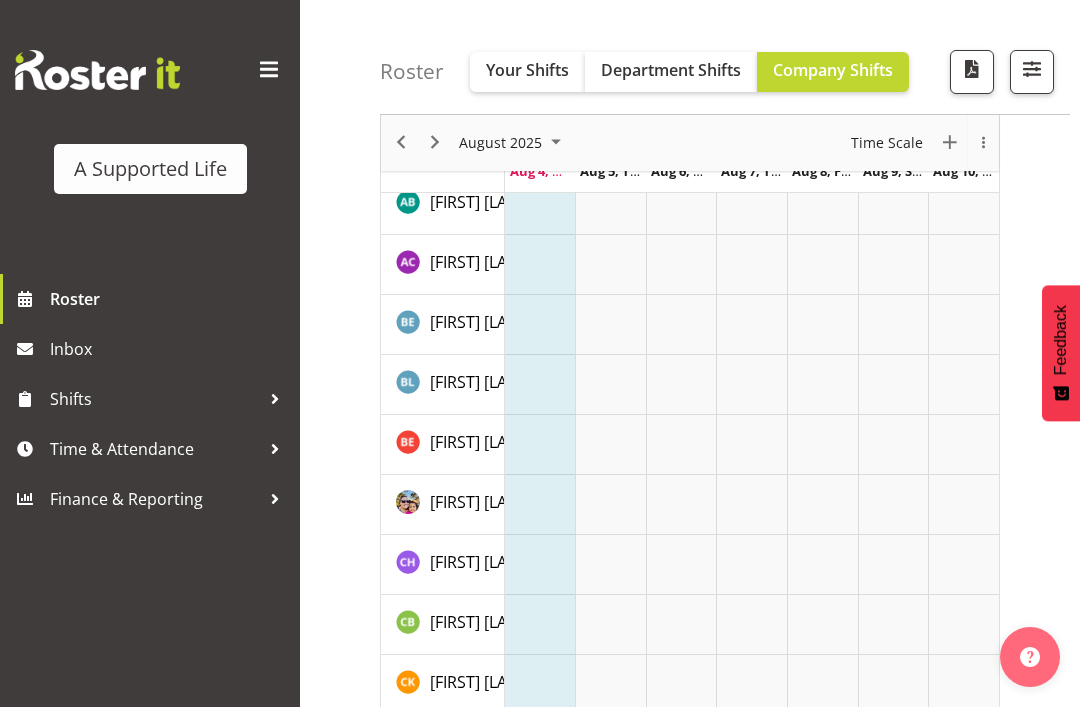 scroll, scrollTop: 0, scrollLeft: 0, axis: both 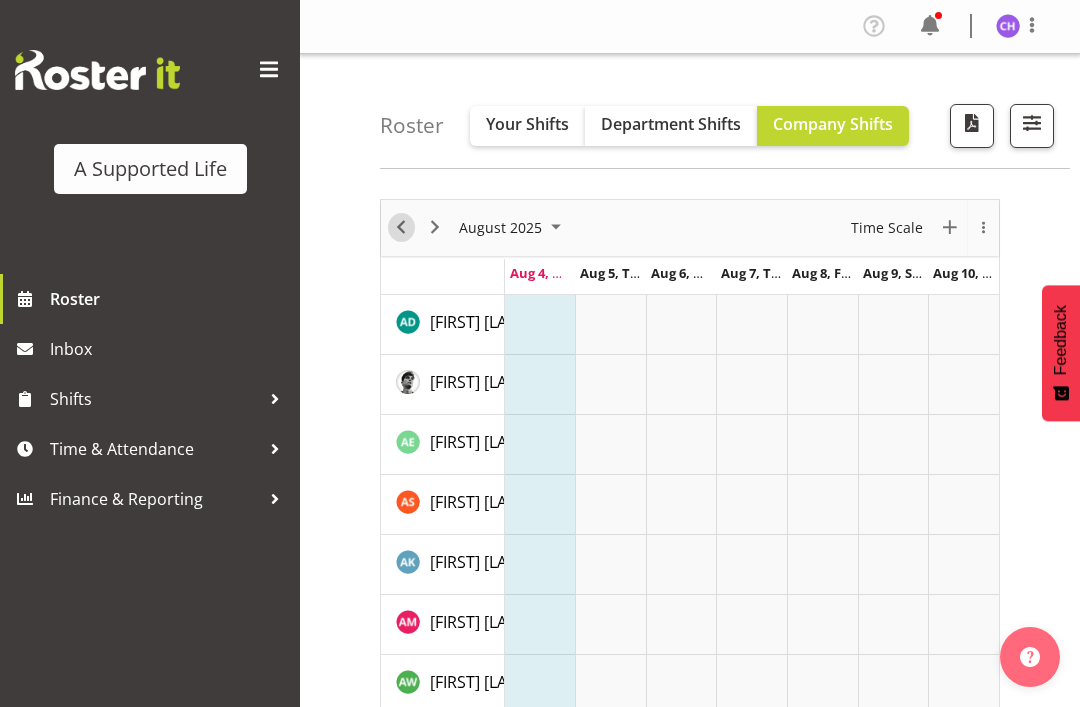 click at bounding box center (401, 227) 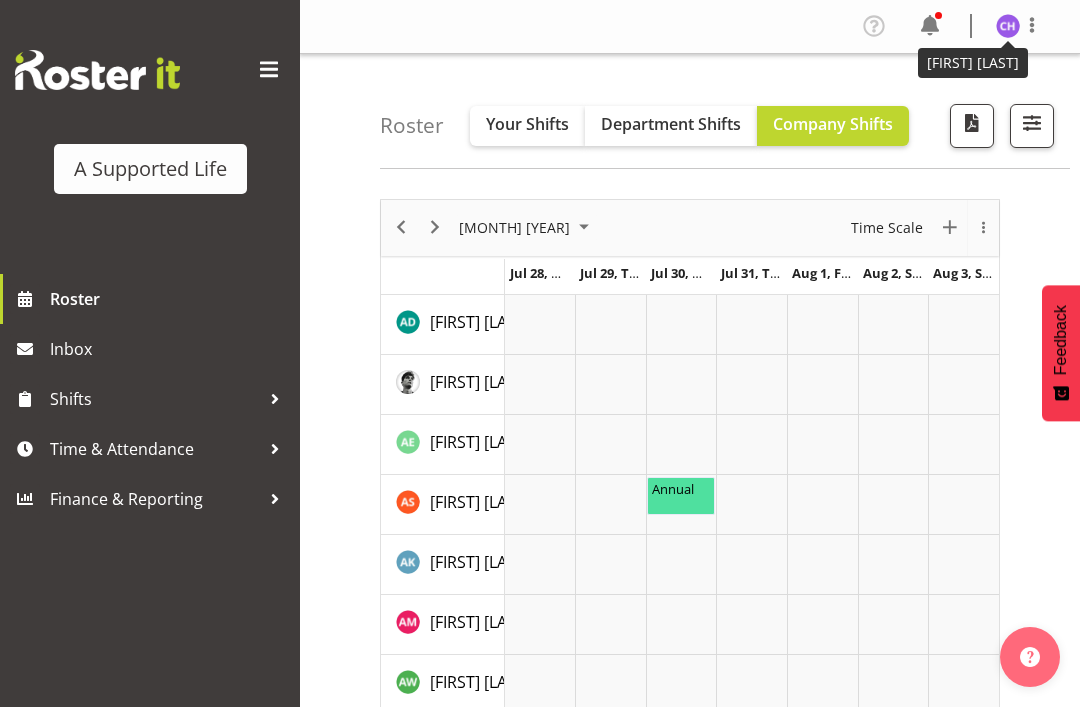 click at bounding box center [1008, 26] 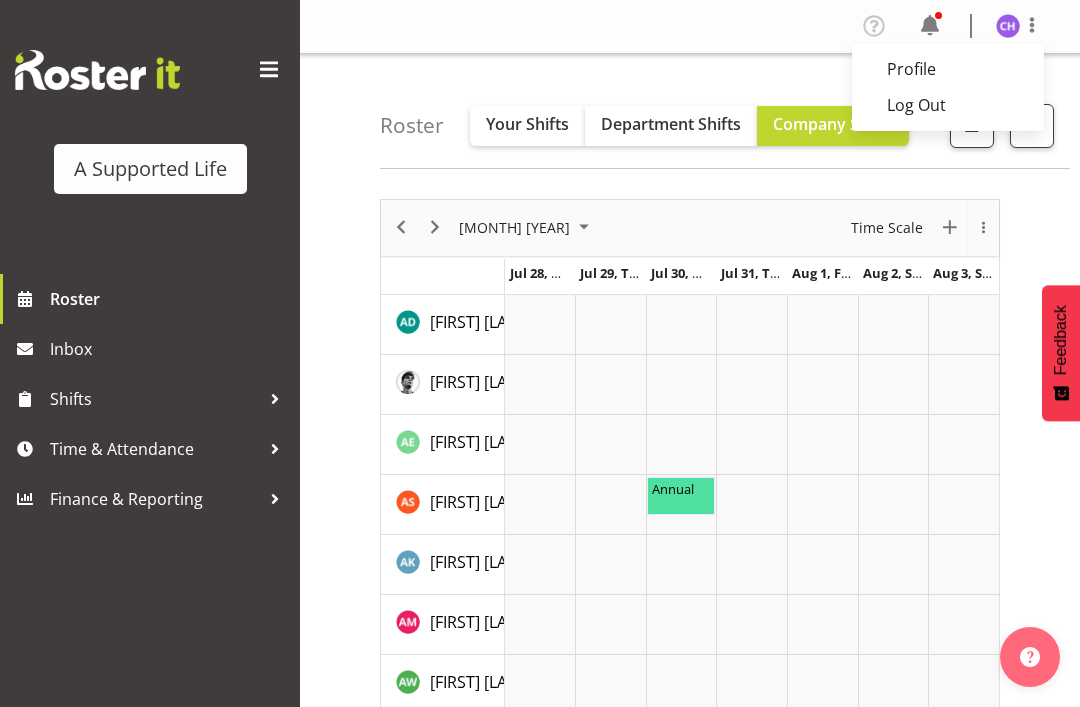 click on "Roster   Your Shifts
Department Shifts
Company Shifts
[NUMBER] Locations
Clear
[NUMBER].[NUMBER] [STREET]
[NUMBER]/[NUMBER] [STREET]
[NUMBER] [STREET]
[NUMBER][LETTER] [STREET]
[NUMBER] [STREET]
[NUMBER] [STREET]
[NUMBER][LETTER] [STREET]
Clear" at bounding box center [725, 111] 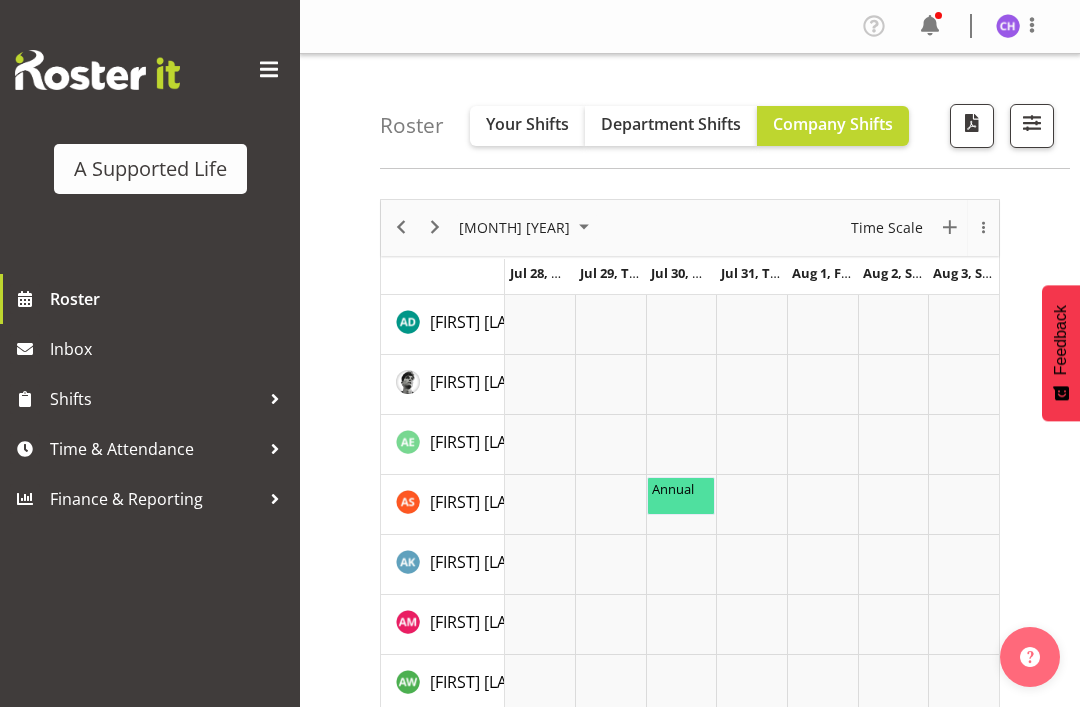 click at bounding box center [1032, 123] 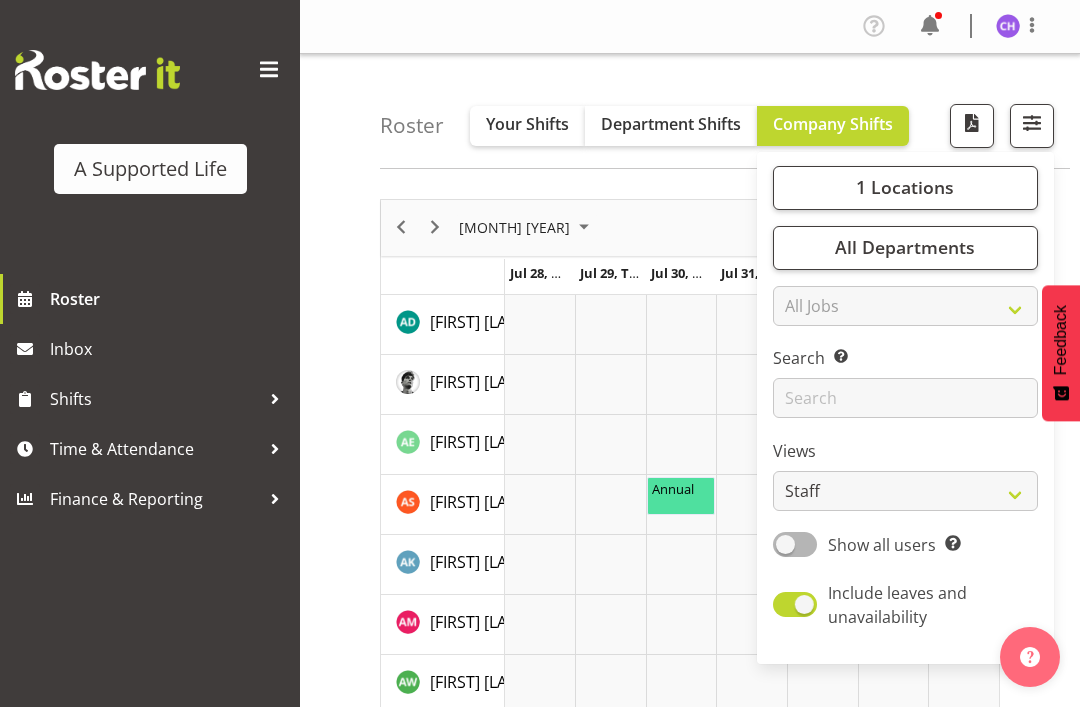 click on "1 Locations" at bounding box center [905, 187] 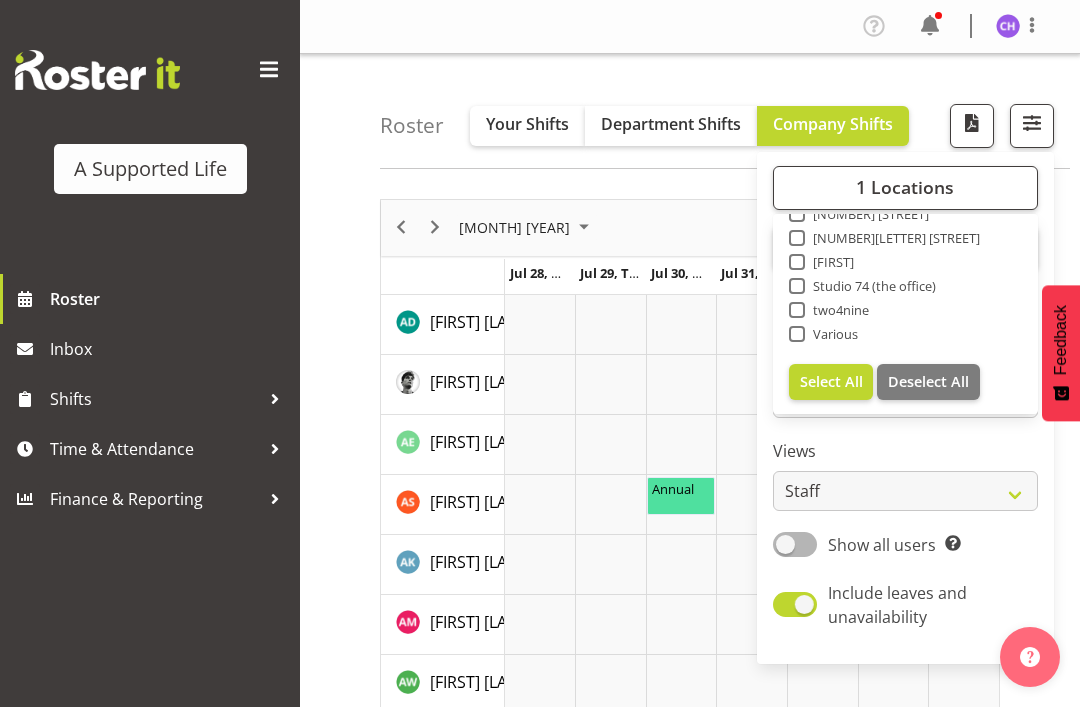 scroll, scrollTop: 672, scrollLeft: 0, axis: vertical 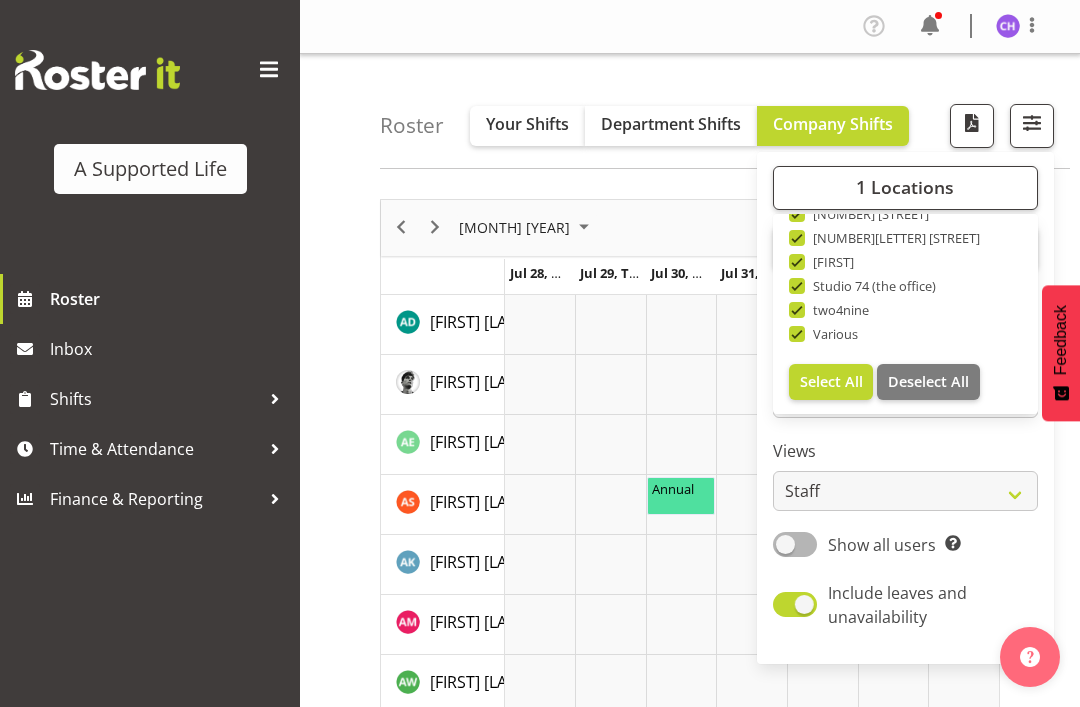 checkbox on "true" 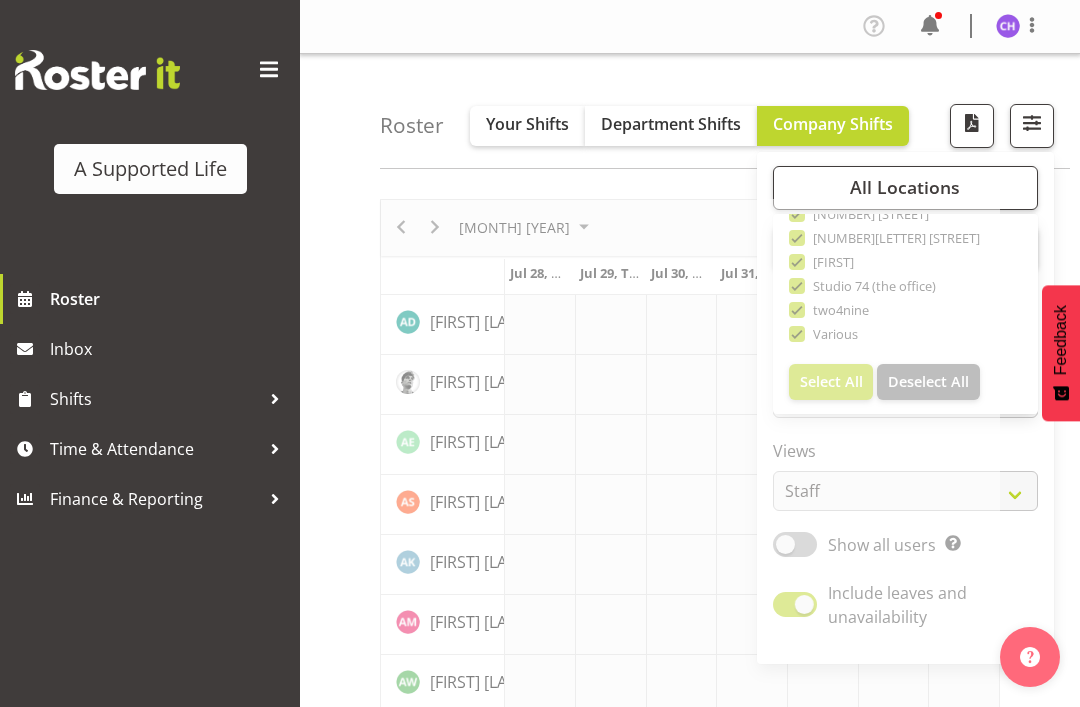 click on "Profile
Log Out" at bounding box center (690, 26) 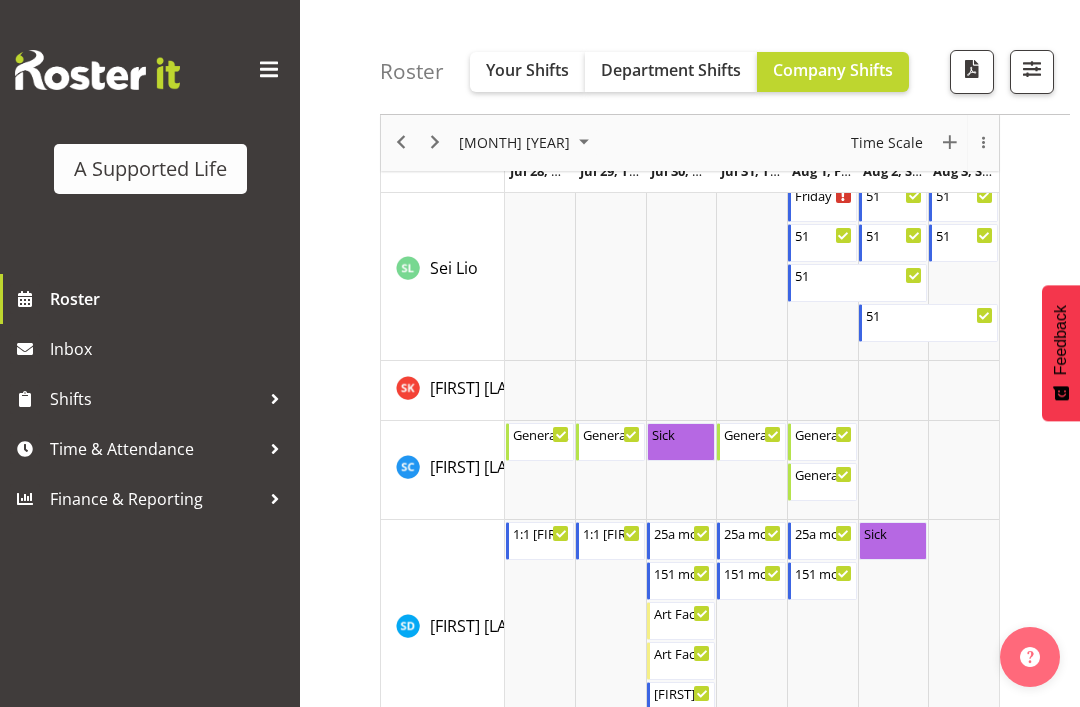 scroll, scrollTop: 9676, scrollLeft: 0, axis: vertical 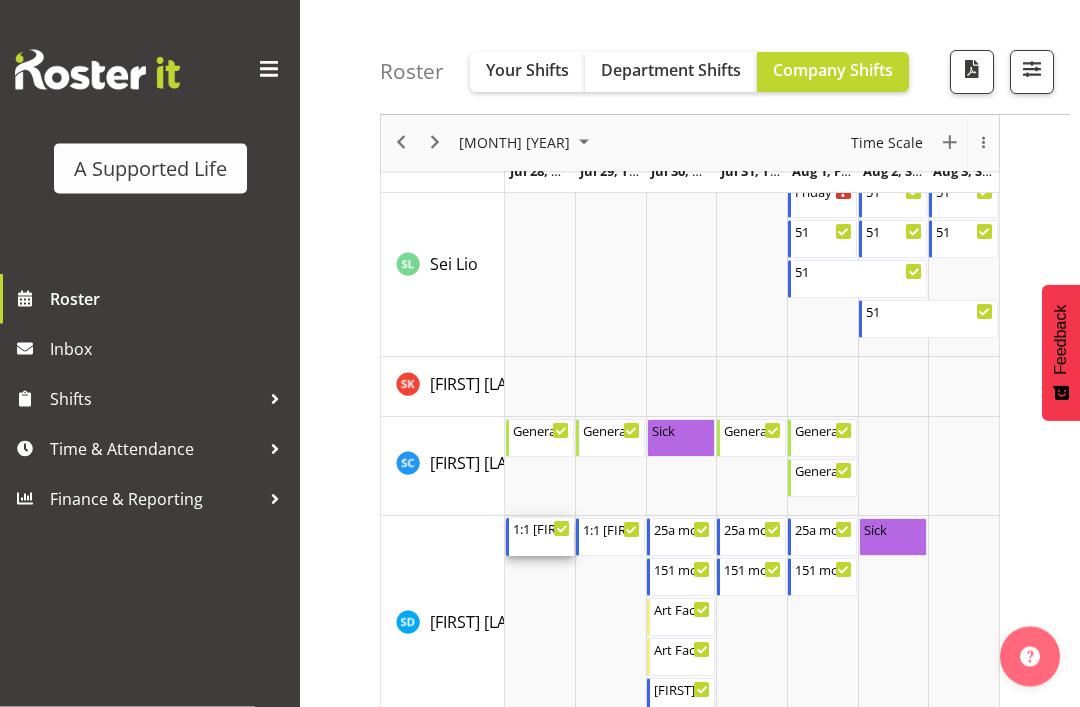 click on "1:1 [FIRST]" at bounding box center (542, 529) 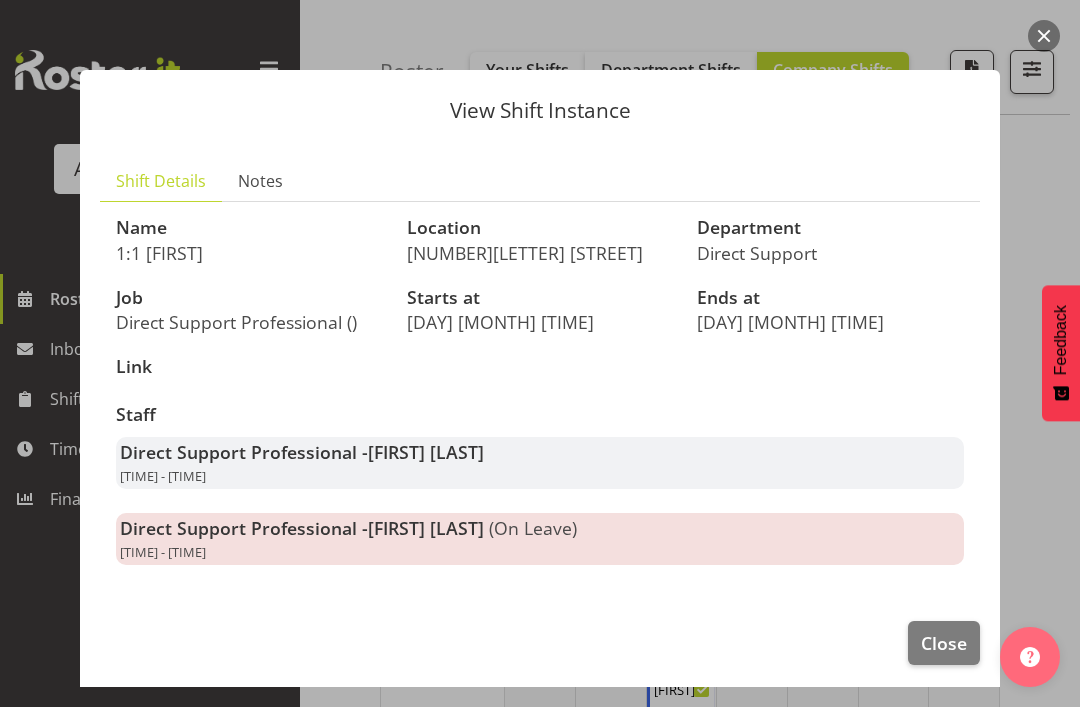 click on "Close" at bounding box center (944, 643) 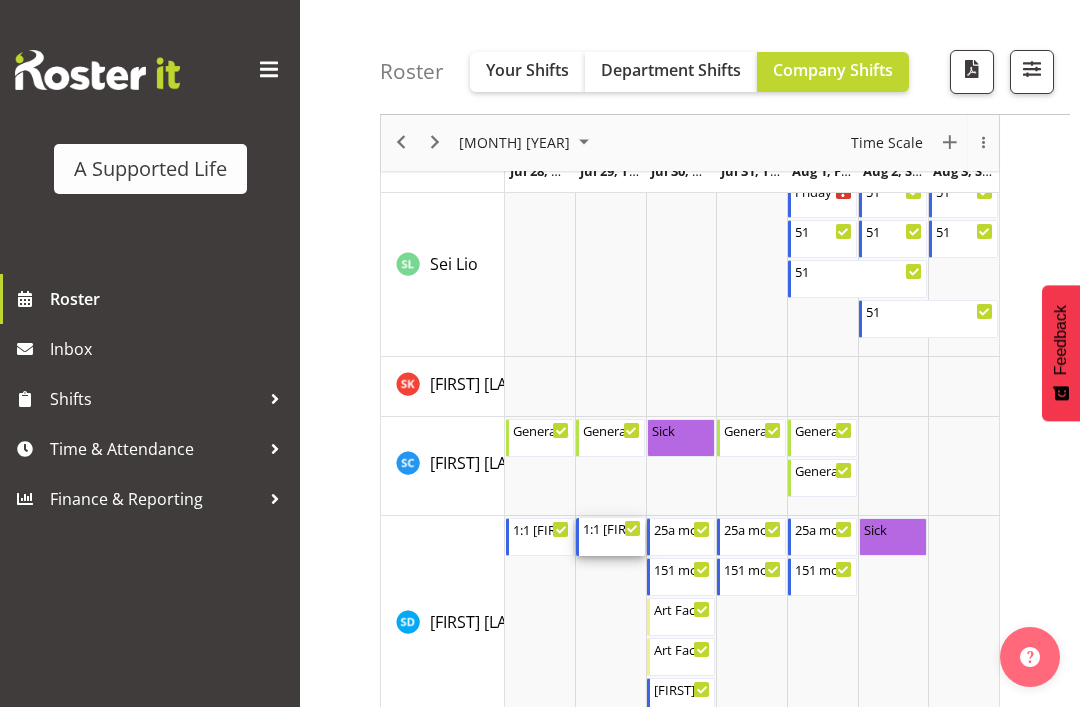 click on "1:1 [FIRST] [TIME] - [TIME]" at bounding box center [612, 537] 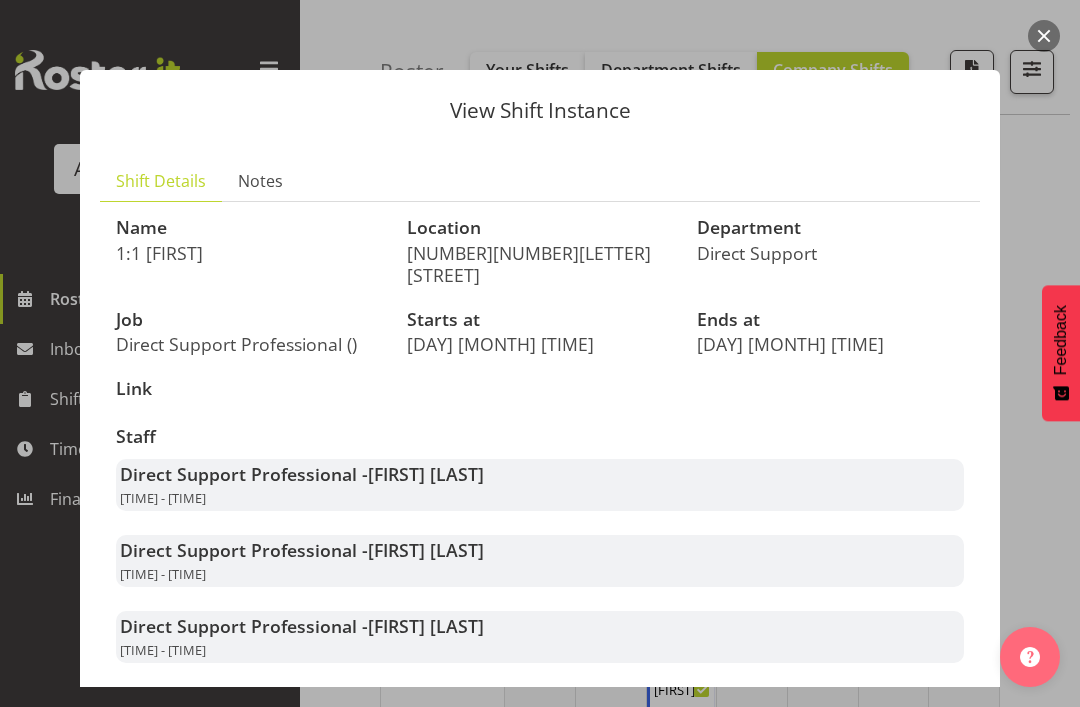 click at bounding box center [540, 353] 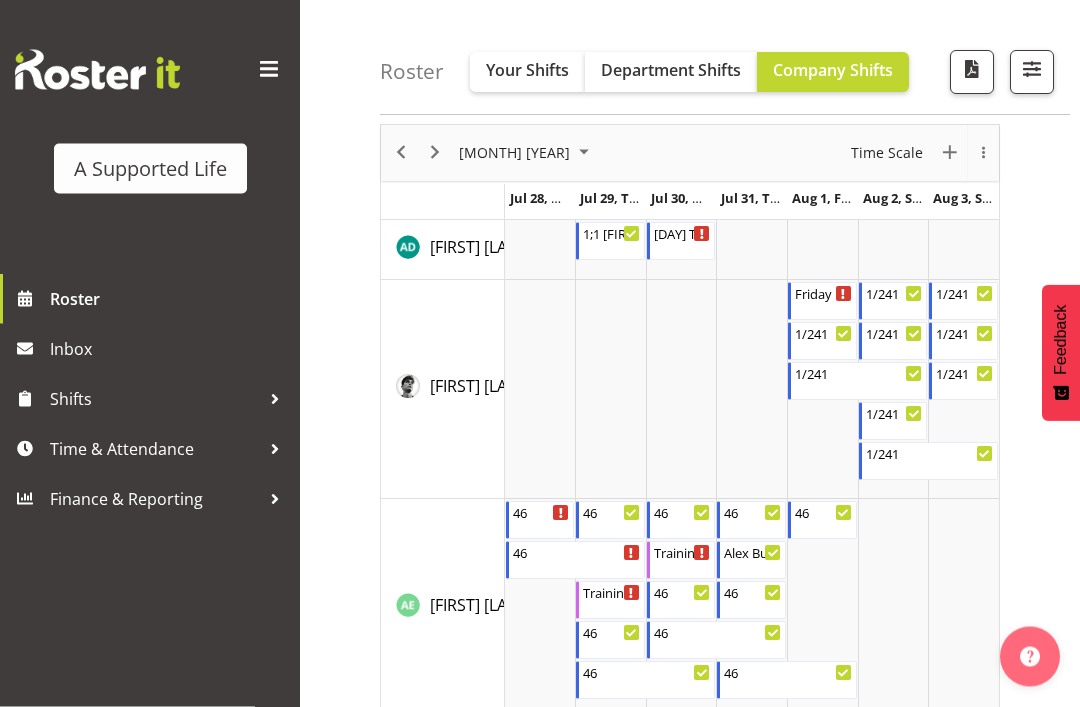 scroll, scrollTop: 0, scrollLeft: 0, axis: both 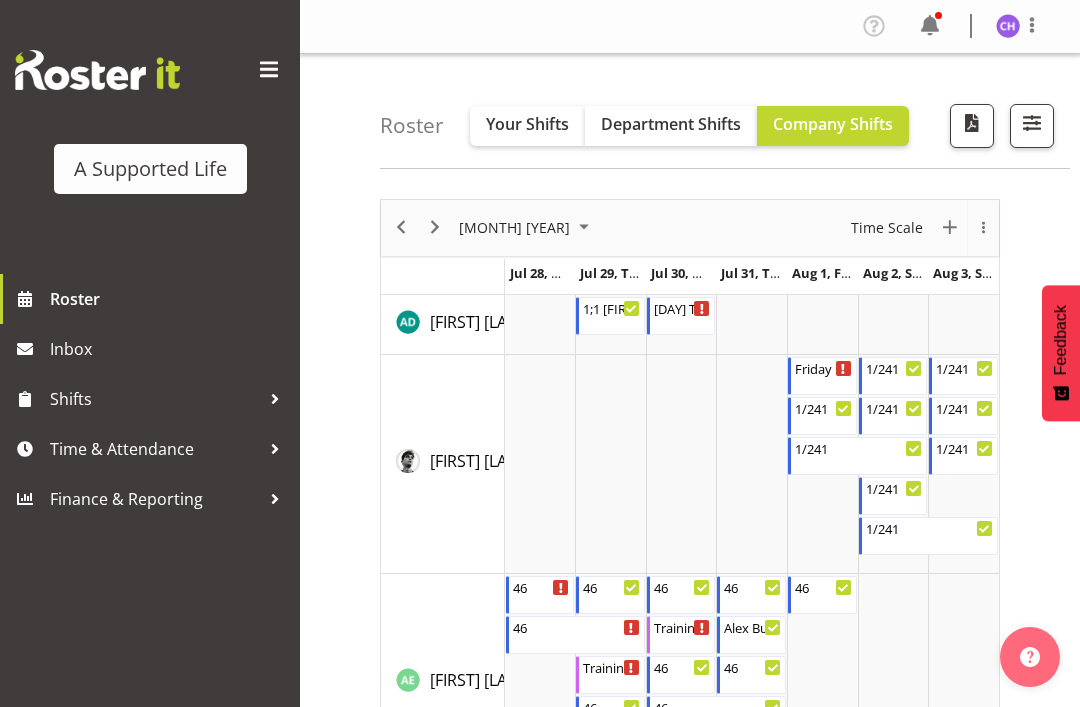 click at bounding box center [1008, 26] 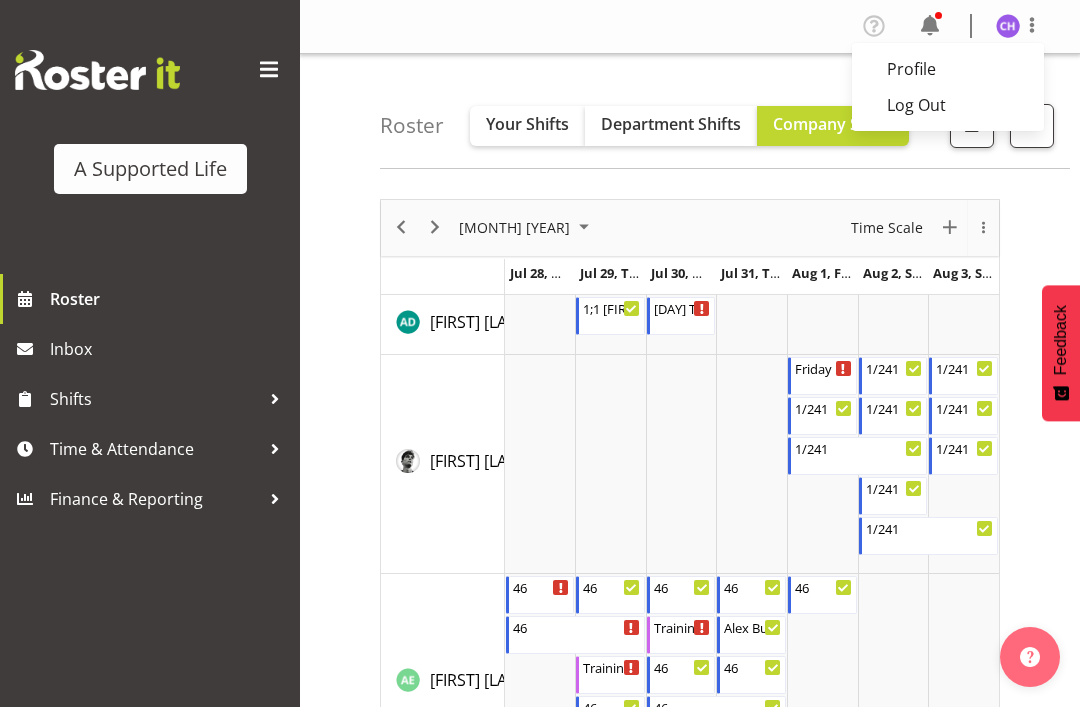 click on "Log Out" at bounding box center (948, 105) 